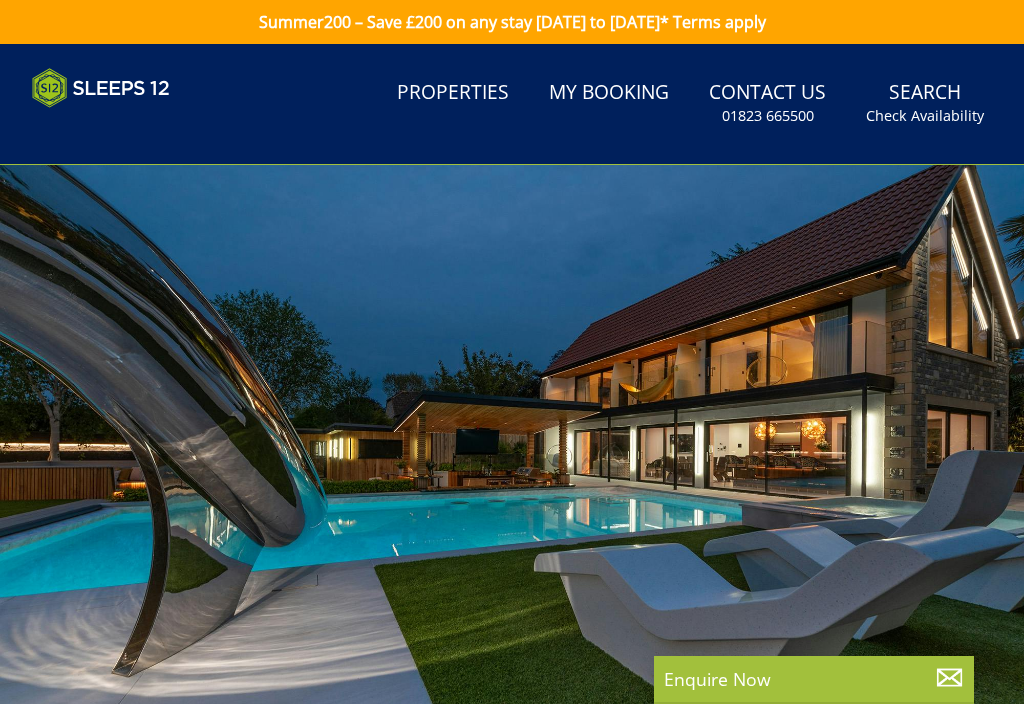 scroll, scrollTop: 0, scrollLeft: 0, axis: both 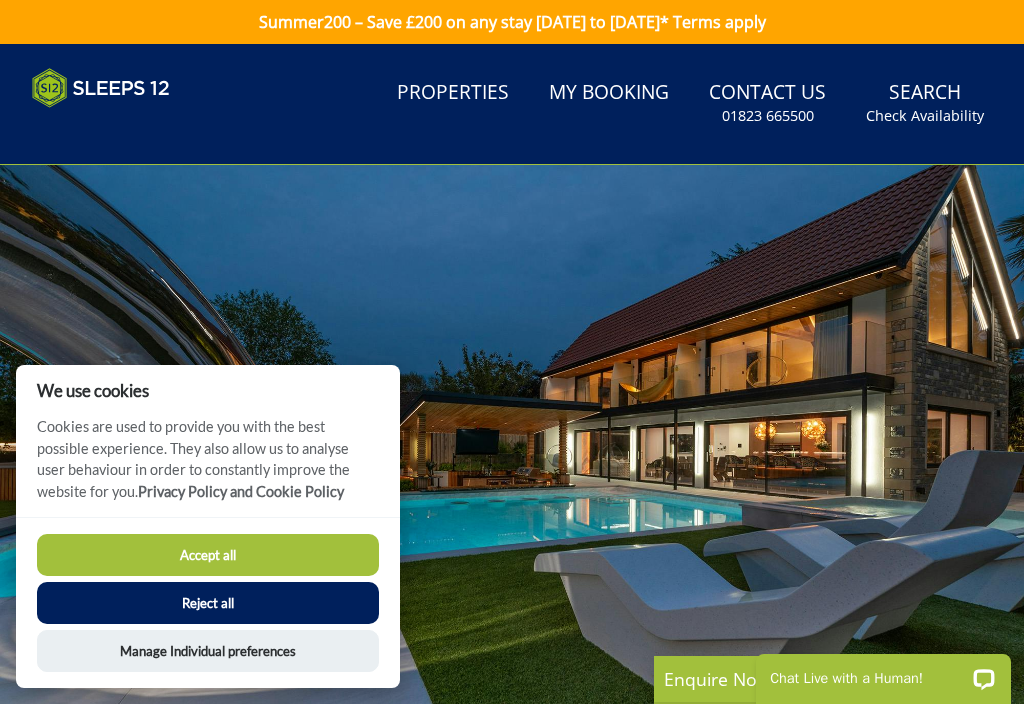 click on "Accept all" at bounding box center (208, 555) 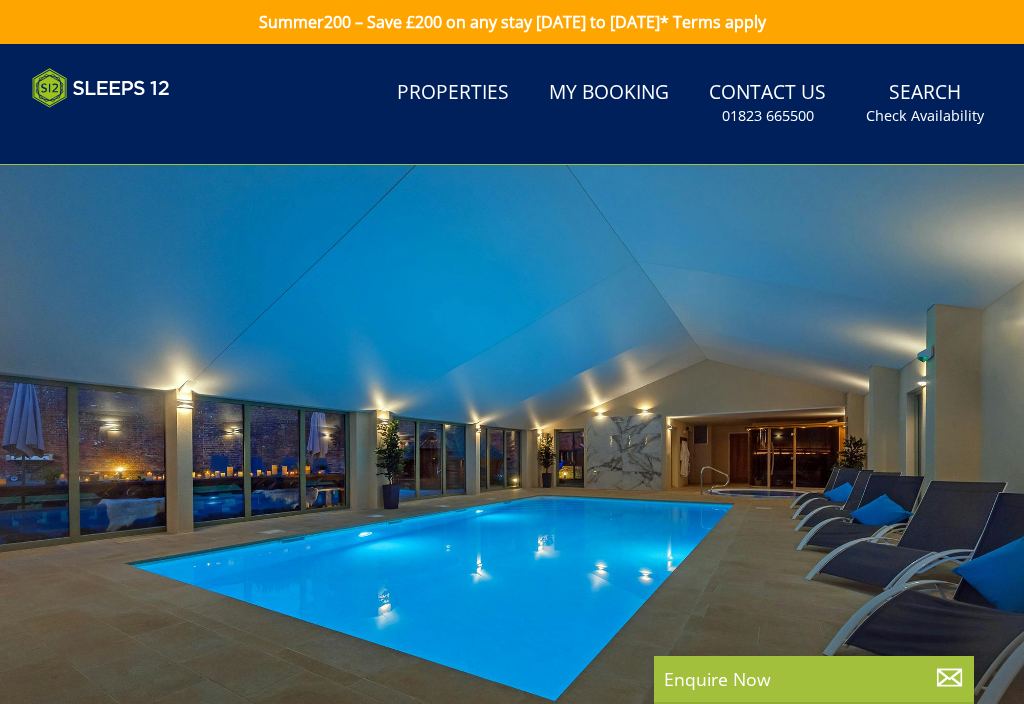 scroll, scrollTop: 0, scrollLeft: 0, axis: both 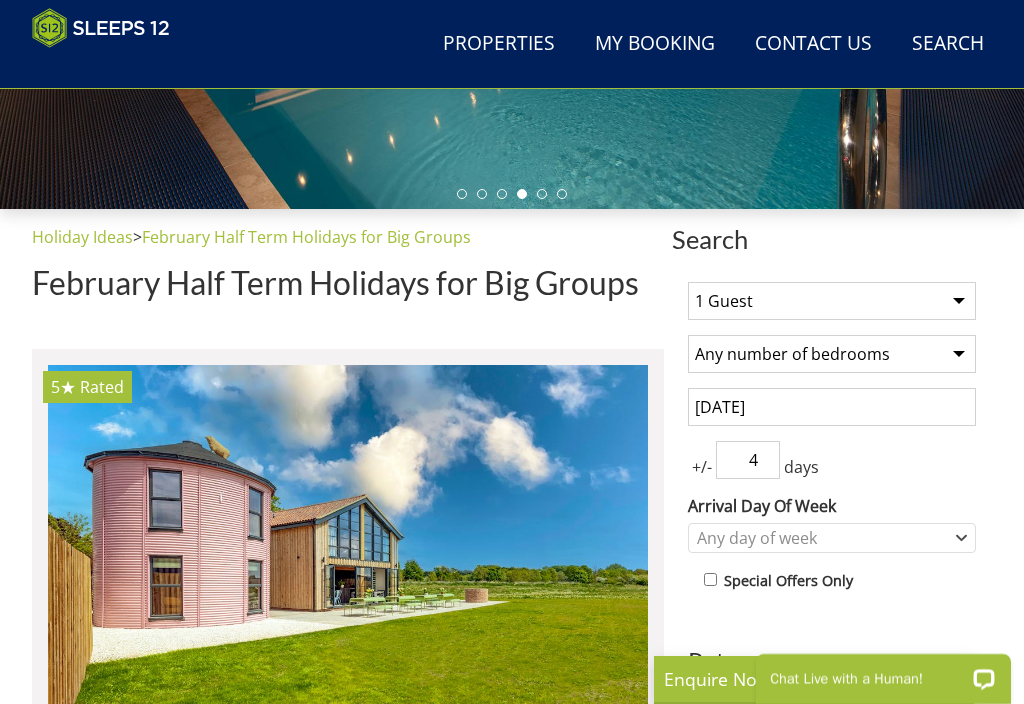 click on "1 Guest
2 Guests
3 Guests
4 Guests
5 Guests
6 Guests
7 Guests
8 Guests
9 Guests
10 Guests
11 Guests
12 Guests
13 Guests
14 Guests
15 Guests
16 Guests
17 Guests
18 Guests
19 Guests
20 Guests
21 Guests
22 Guests
23 Guests
24 Guests
25 Guests
26 Guests
27 Guests
28 Guests
29 Guests
30 Guests
31 Guests
32 Guests" at bounding box center (832, 301) 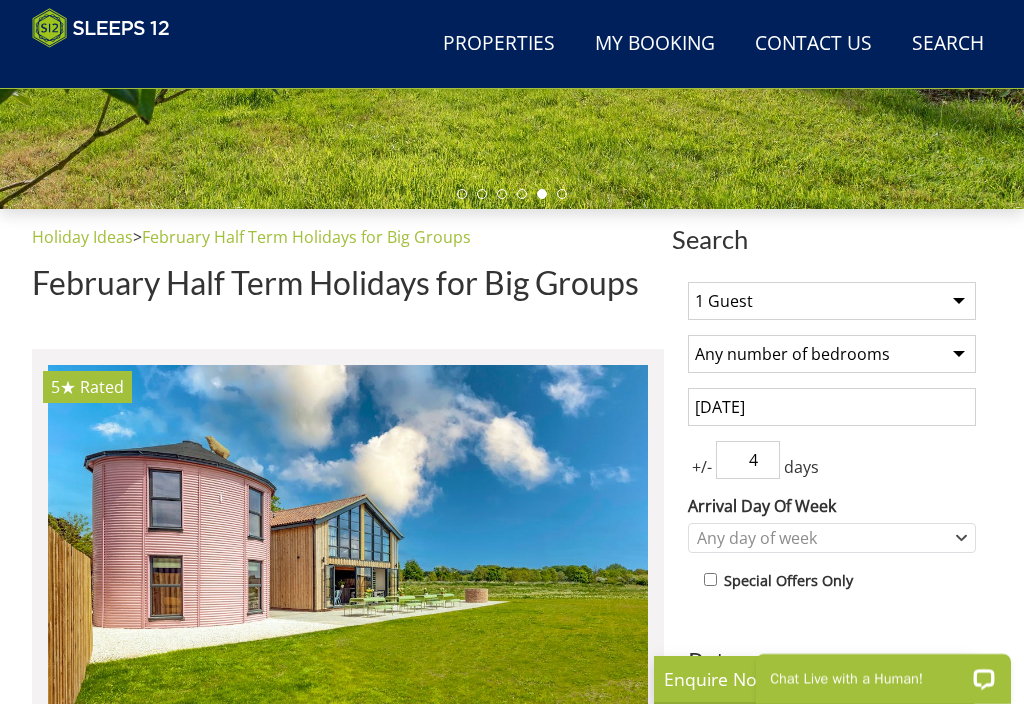 select on "12" 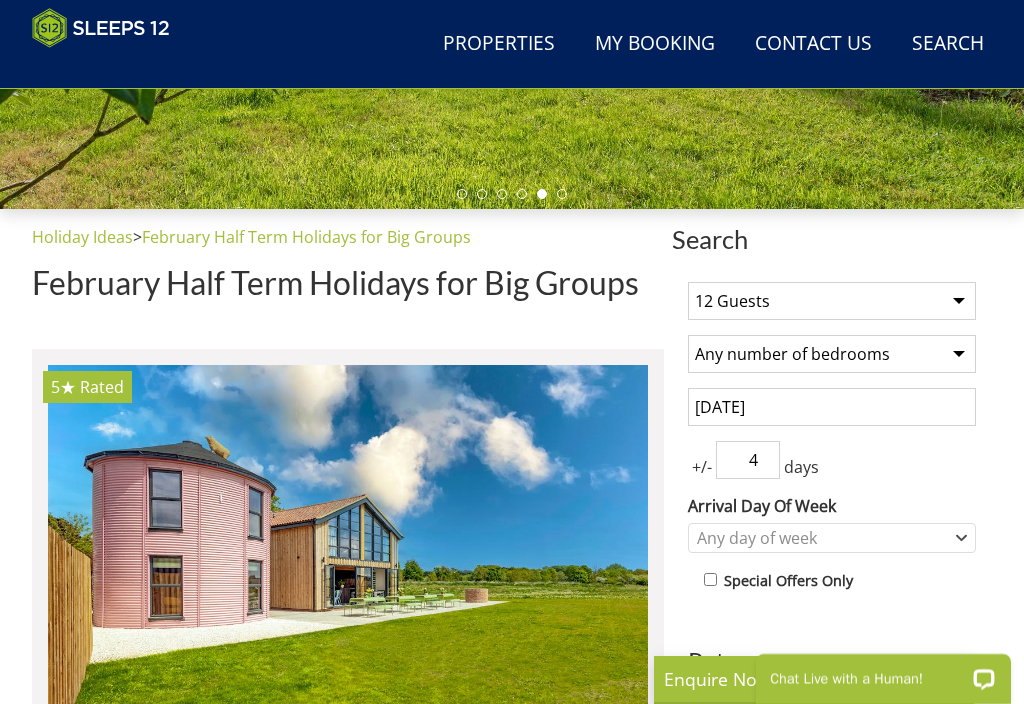 click on "Any number of bedrooms
4 Bedrooms
5 Bedrooms
6 Bedrooms
7 Bedrooms
8 Bedrooms
9 Bedrooms
10 Bedrooms
11 Bedrooms
12 Bedrooms
13 Bedrooms
14 Bedrooms
15 Bedrooms
16 Bedrooms" at bounding box center [832, 354] 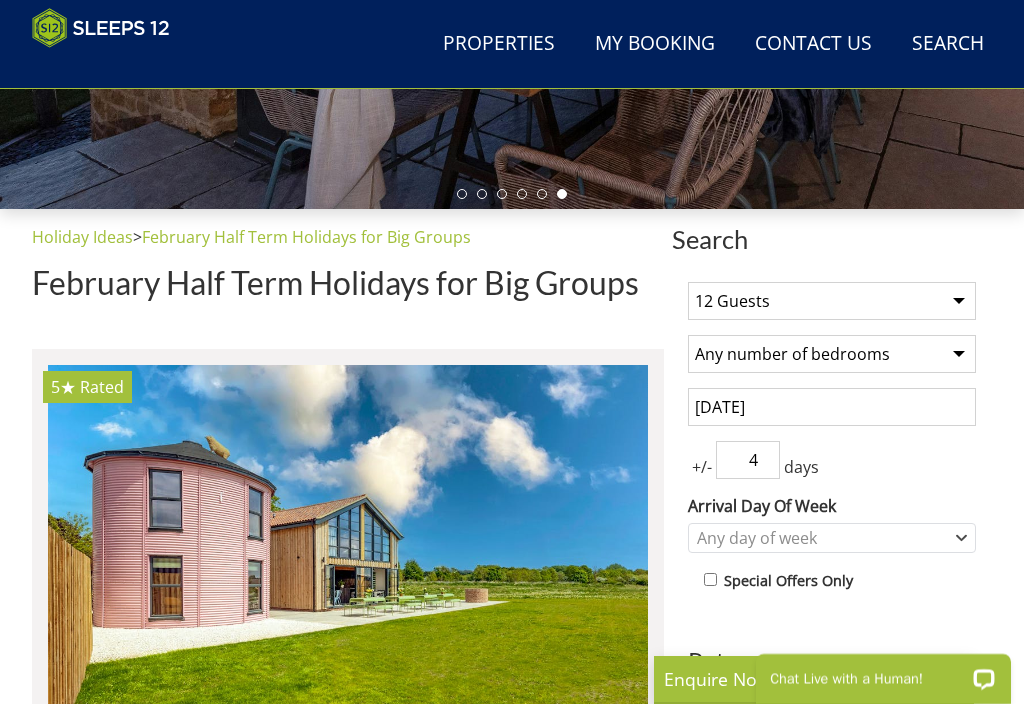 select on "6" 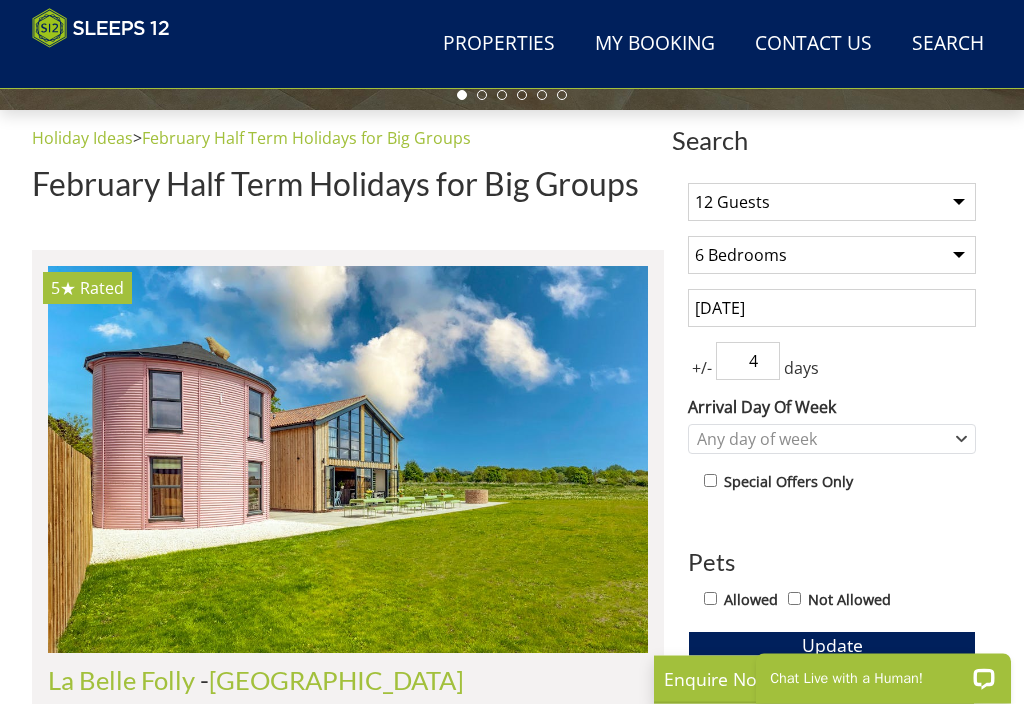 scroll, scrollTop: 596, scrollLeft: 0, axis: vertical 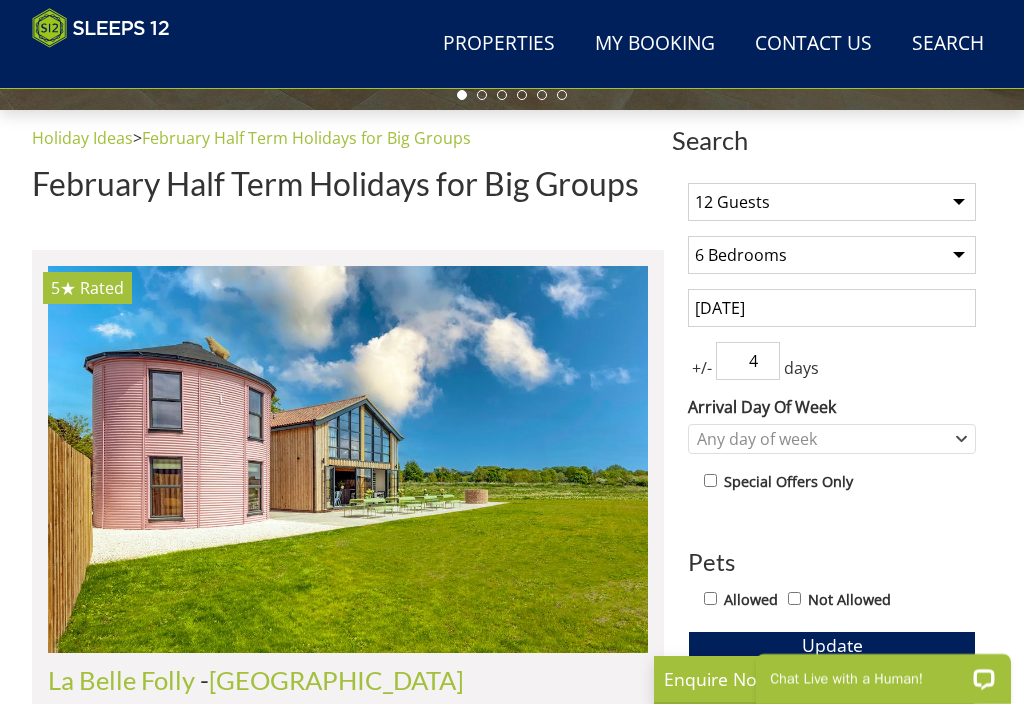 click on "Special Offers Only" at bounding box center (840, 483) 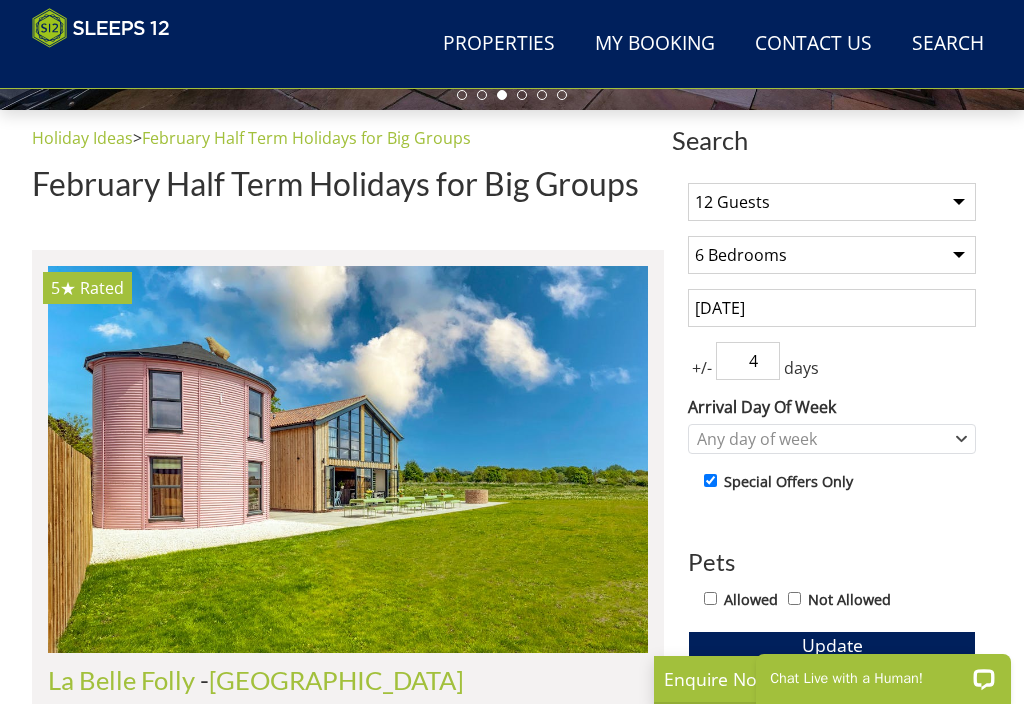 click on "Allowed" at bounding box center [710, 598] 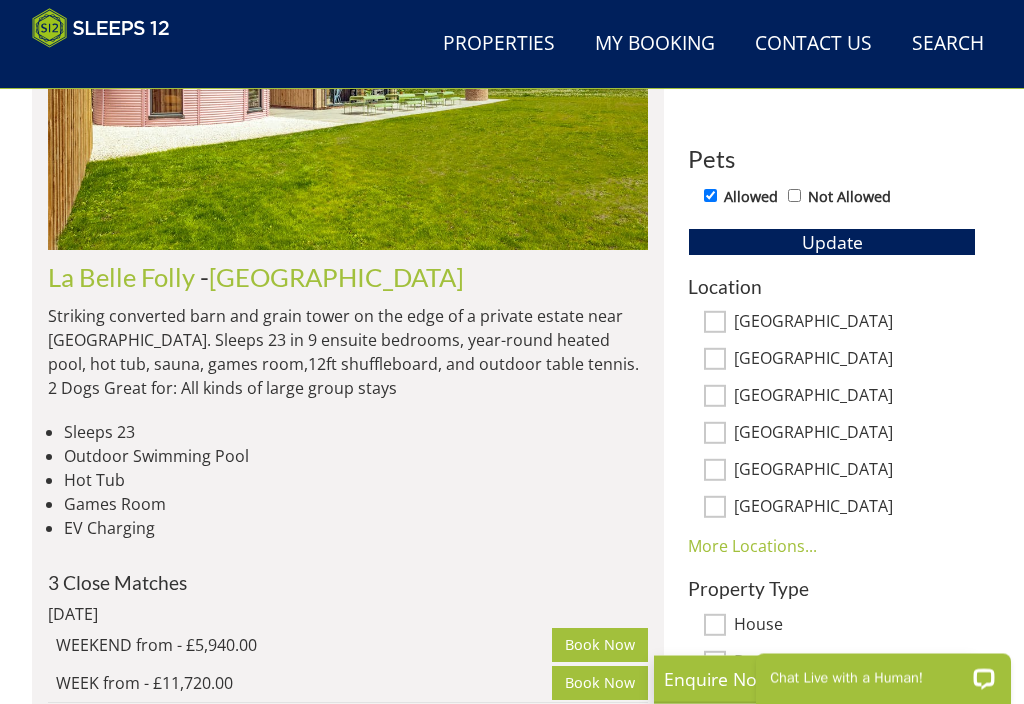 scroll, scrollTop: 999, scrollLeft: 0, axis: vertical 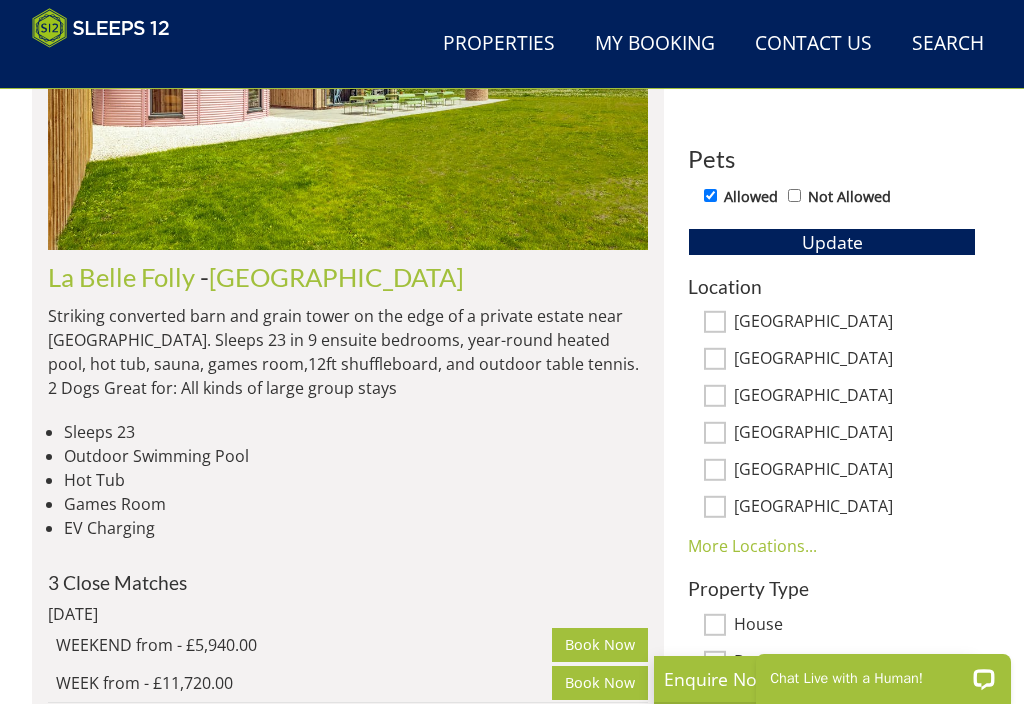 click on "[GEOGRAPHIC_DATA]" at bounding box center [715, 433] 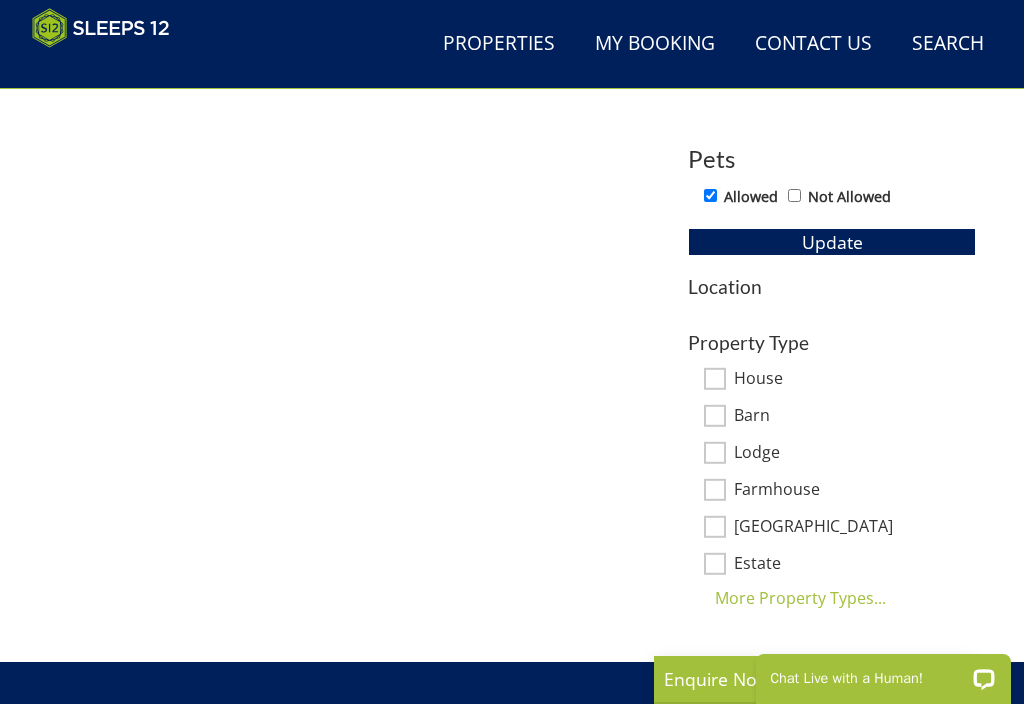 click on "Lodge" at bounding box center [715, 452] 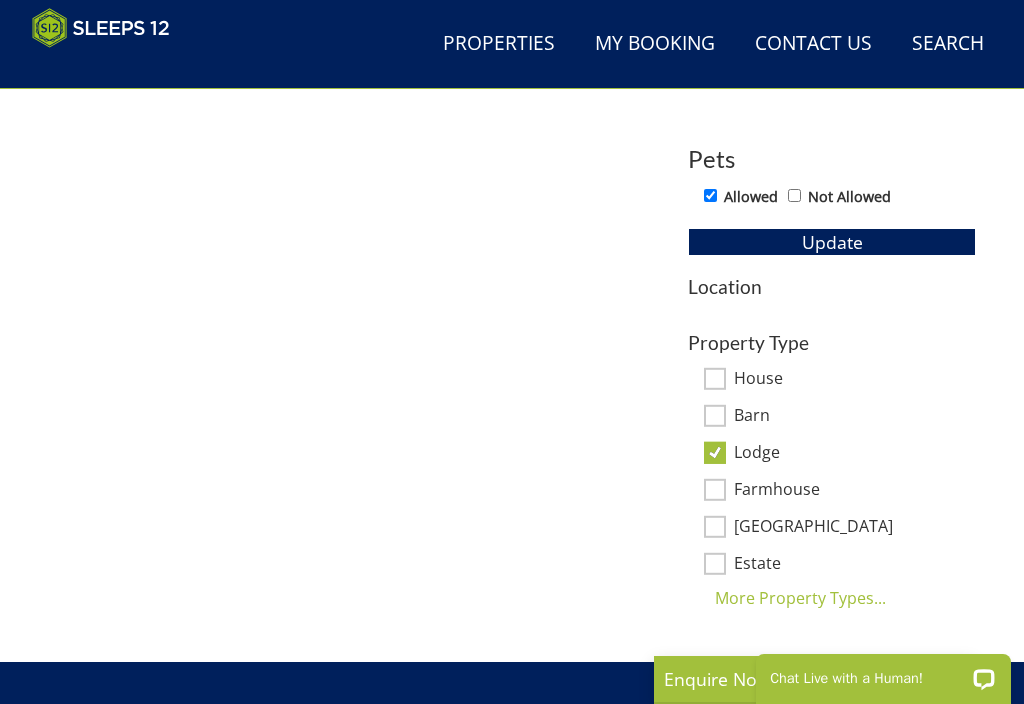 click on "More Property Types..." at bounding box center [832, 598] 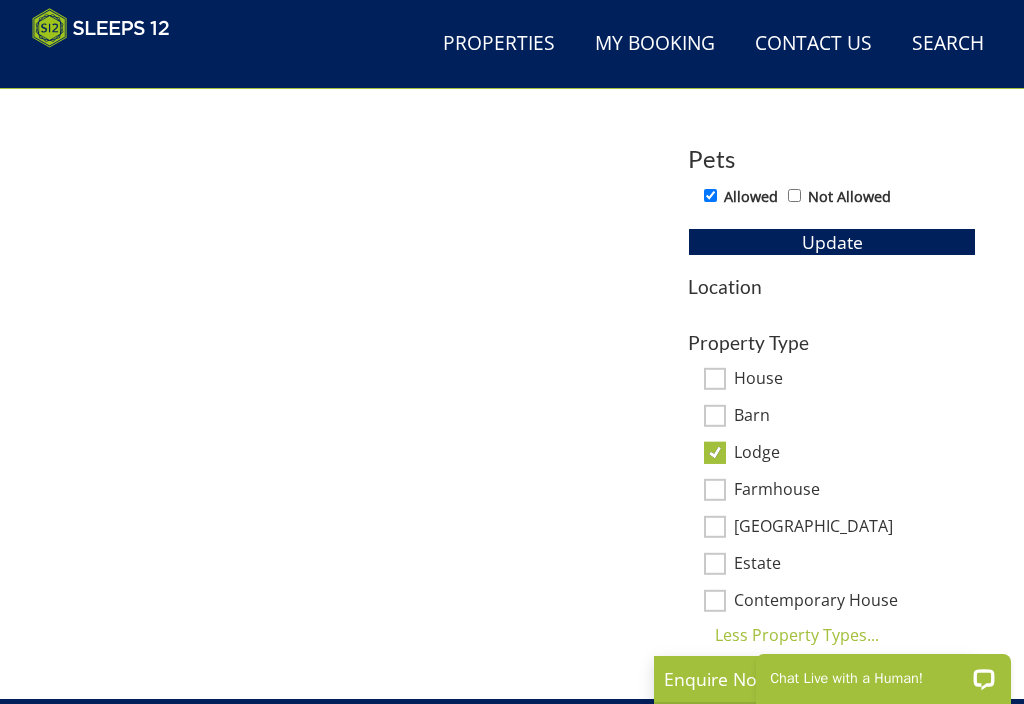 click on "House" at bounding box center [715, 378] 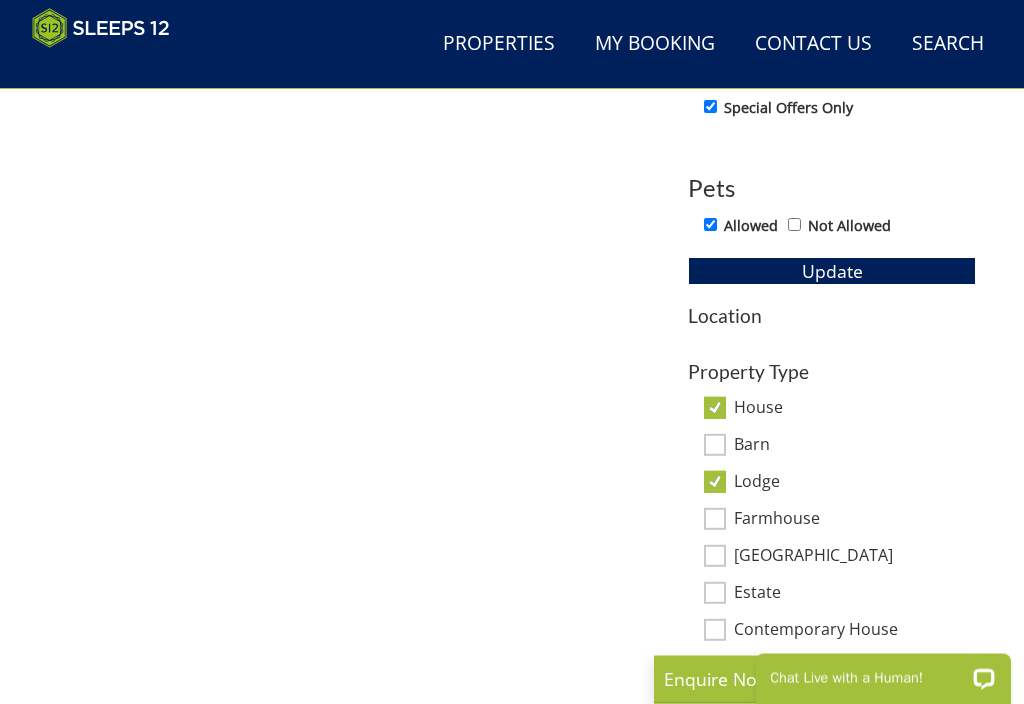 scroll, scrollTop: 972, scrollLeft: 0, axis: vertical 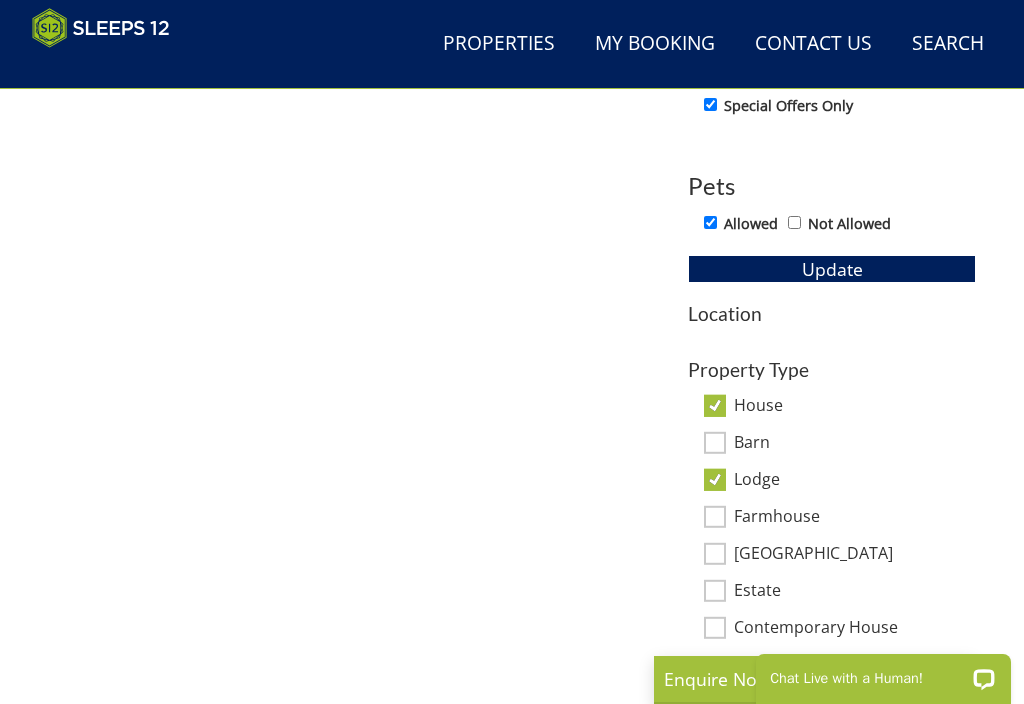 click on "Barn" at bounding box center [715, 442] 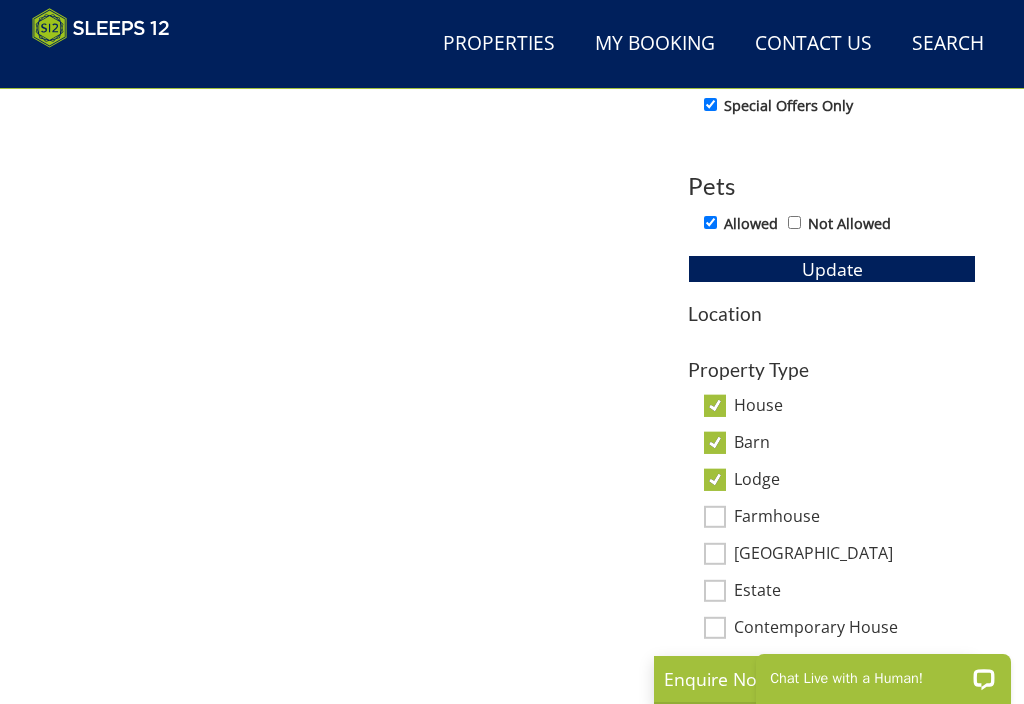 click on "Lodge" at bounding box center [715, 479] 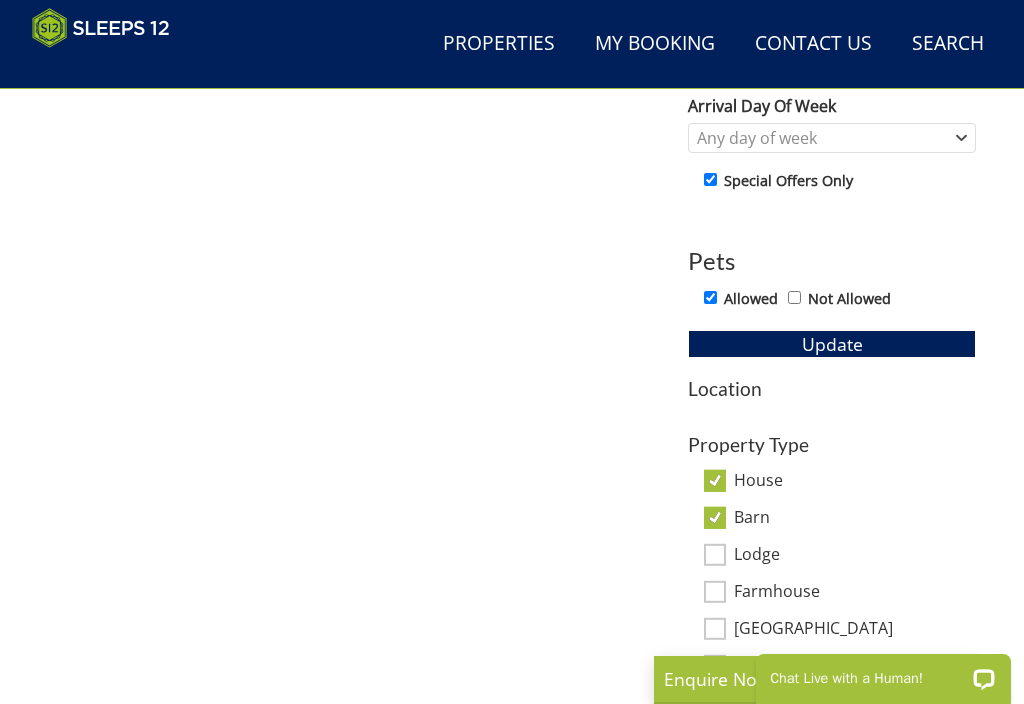 scroll, scrollTop: 896, scrollLeft: 0, axis: vertical 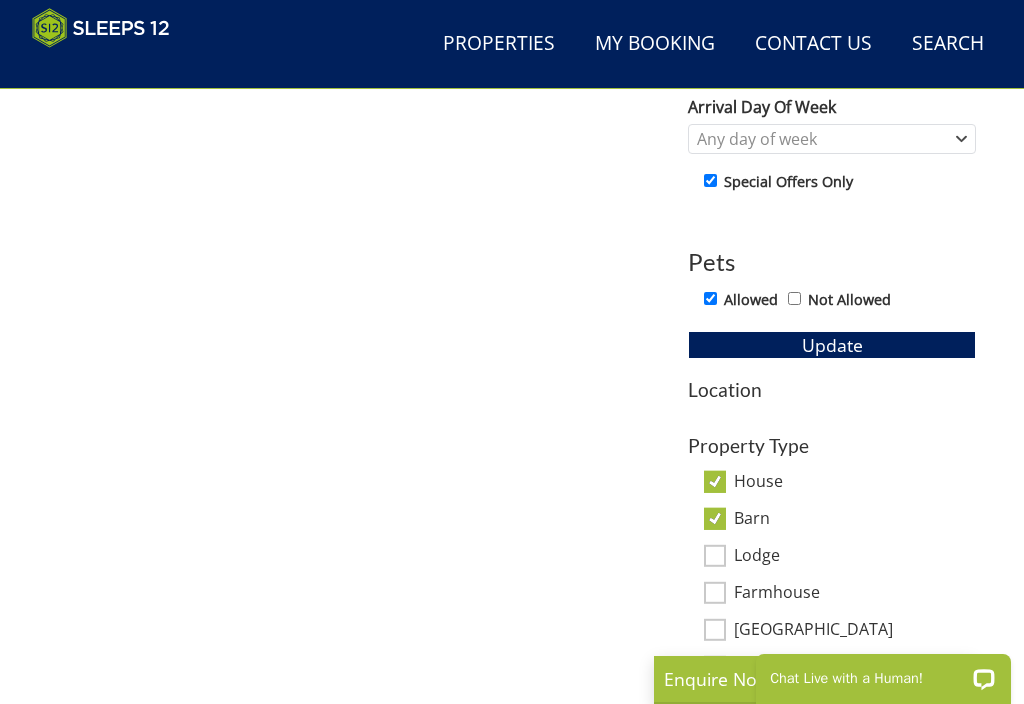 click on "Search  Check Availability" at bounding box center (948, 44) 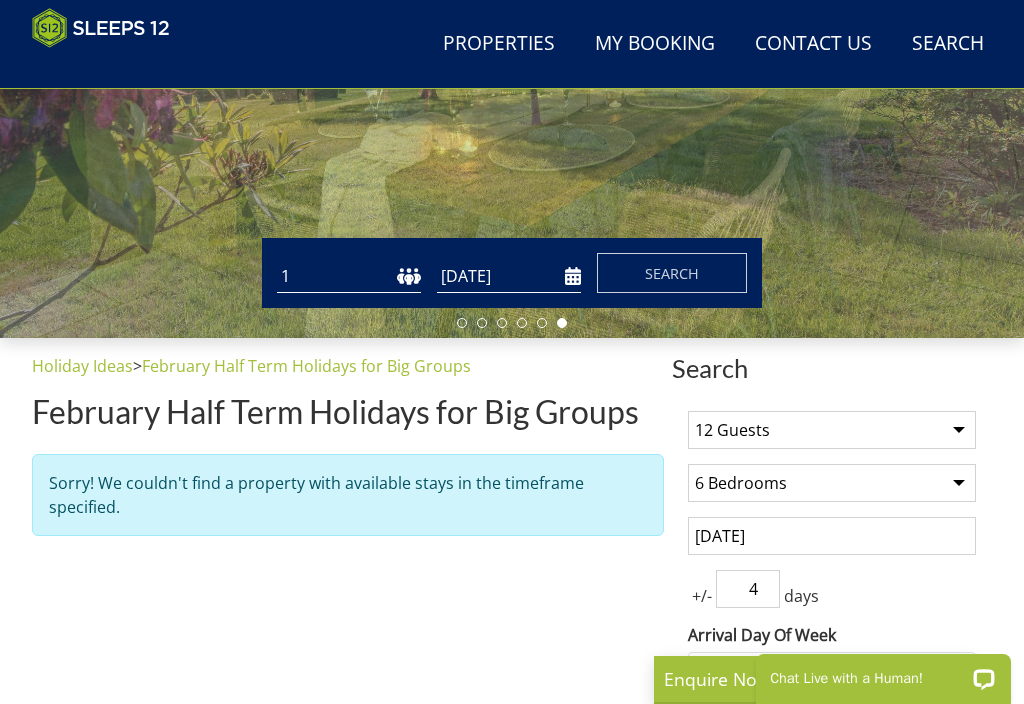 scroll, scrollTop: 376, scrollLeft: 0, axis: vertical 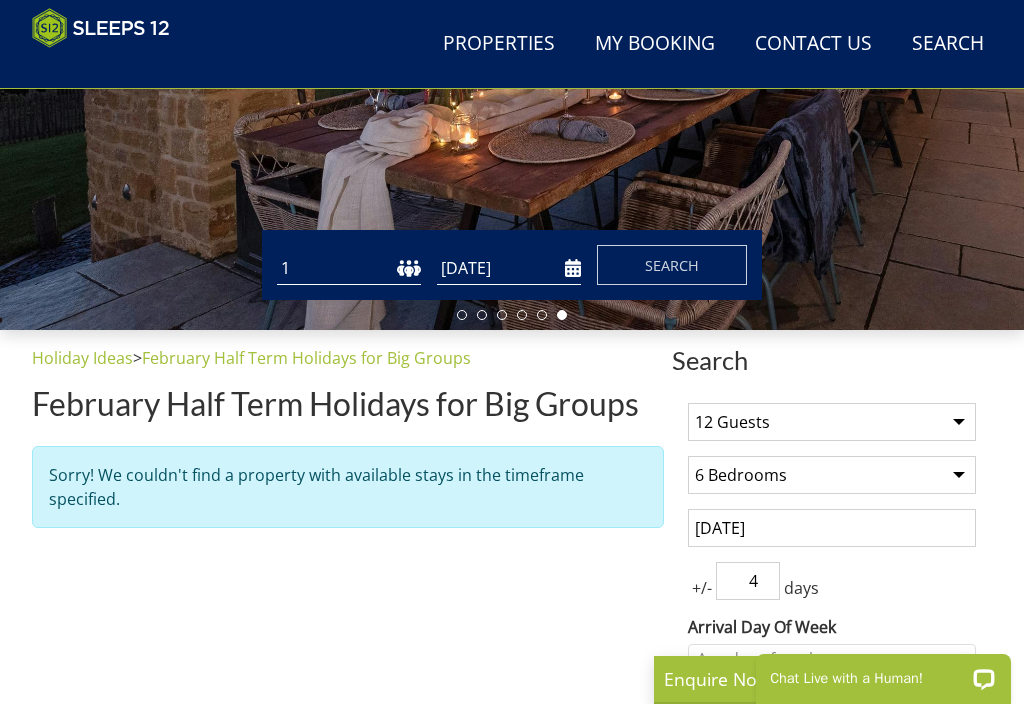 click on "[DATE]" at bounding box center (509, 268) 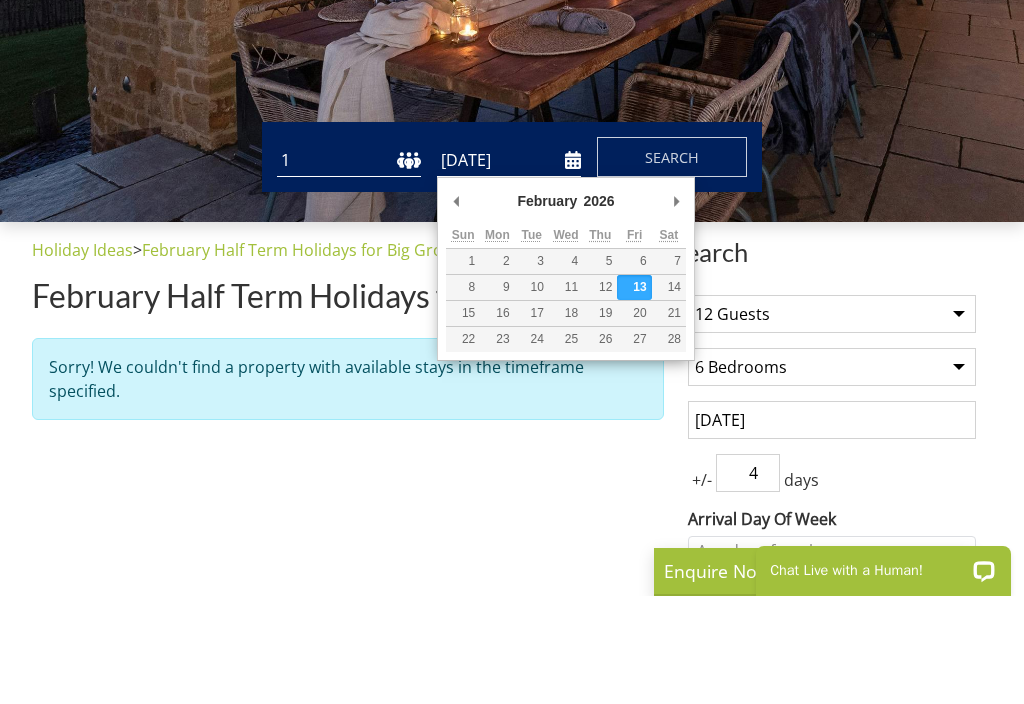 scroll, scrollTop: 484, scrollLeft: 0, axis: vertical 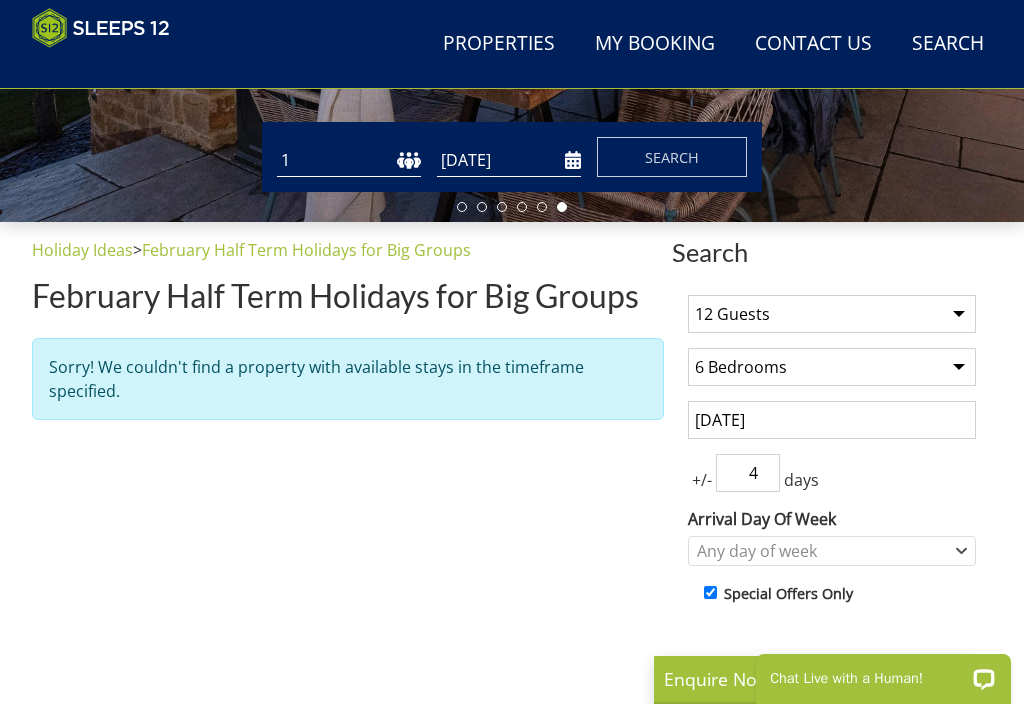 click on "13/02/2026" at bounding box center (509, 160) 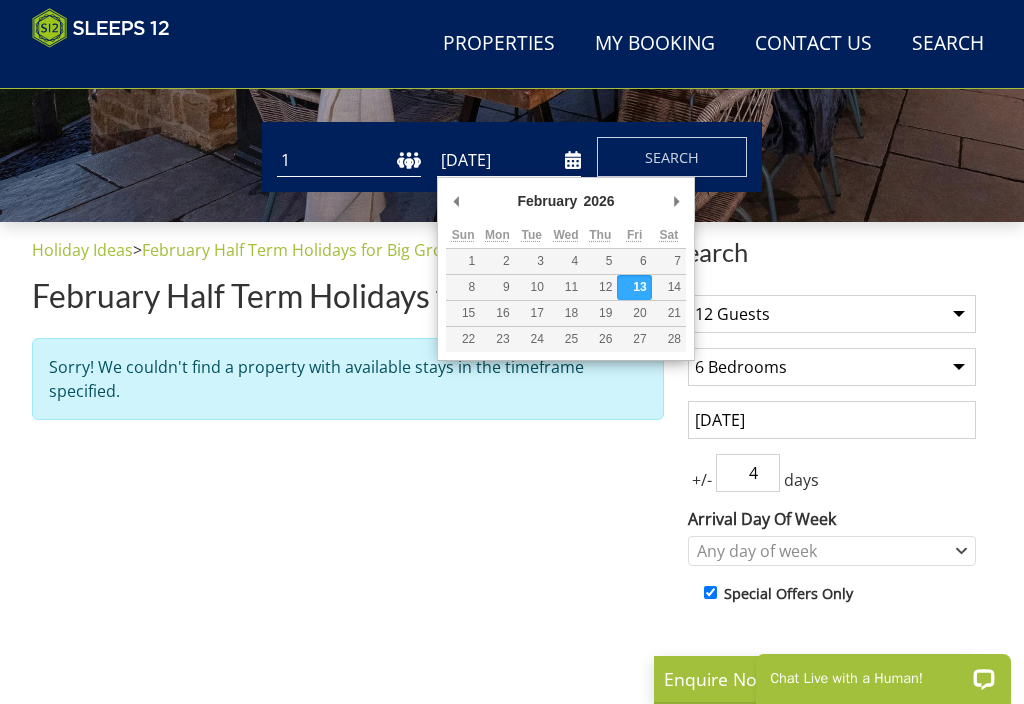 type on "20/02/2026" 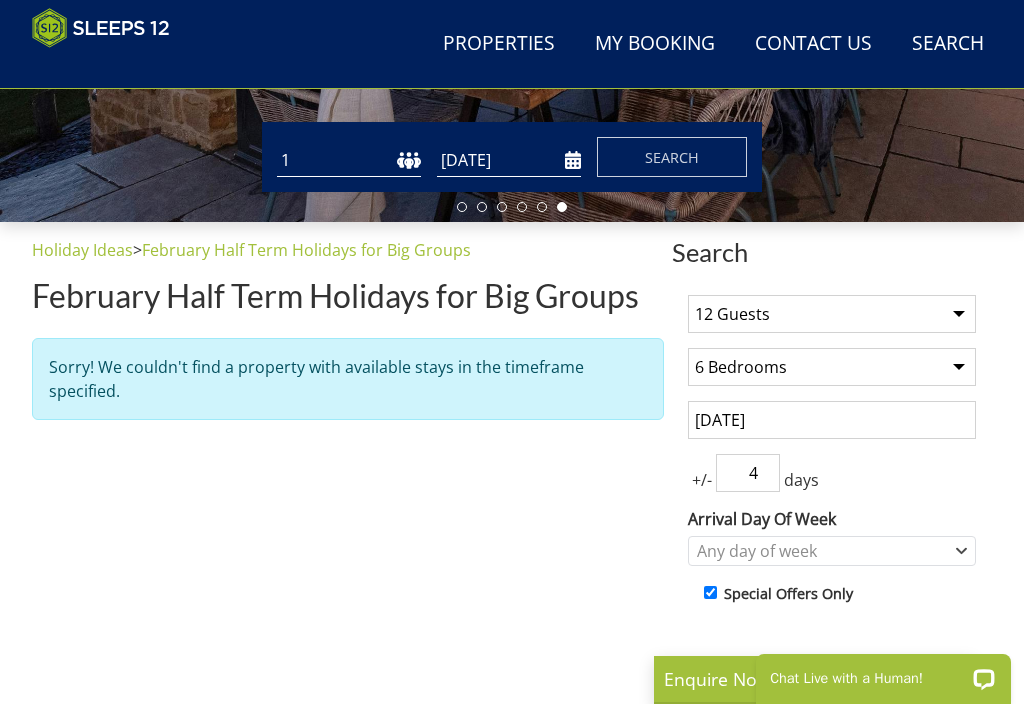 click on "Search" at bounding box center (672, 157) 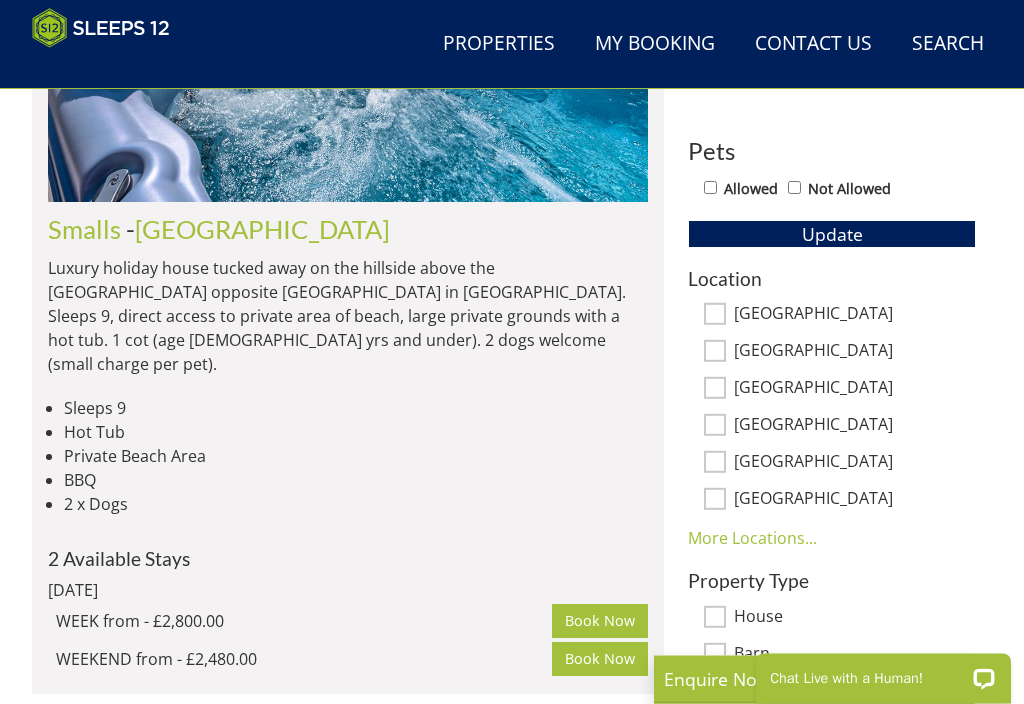 scroll, scrollTop: 1007, scrollLeft: 0, axis: vertical 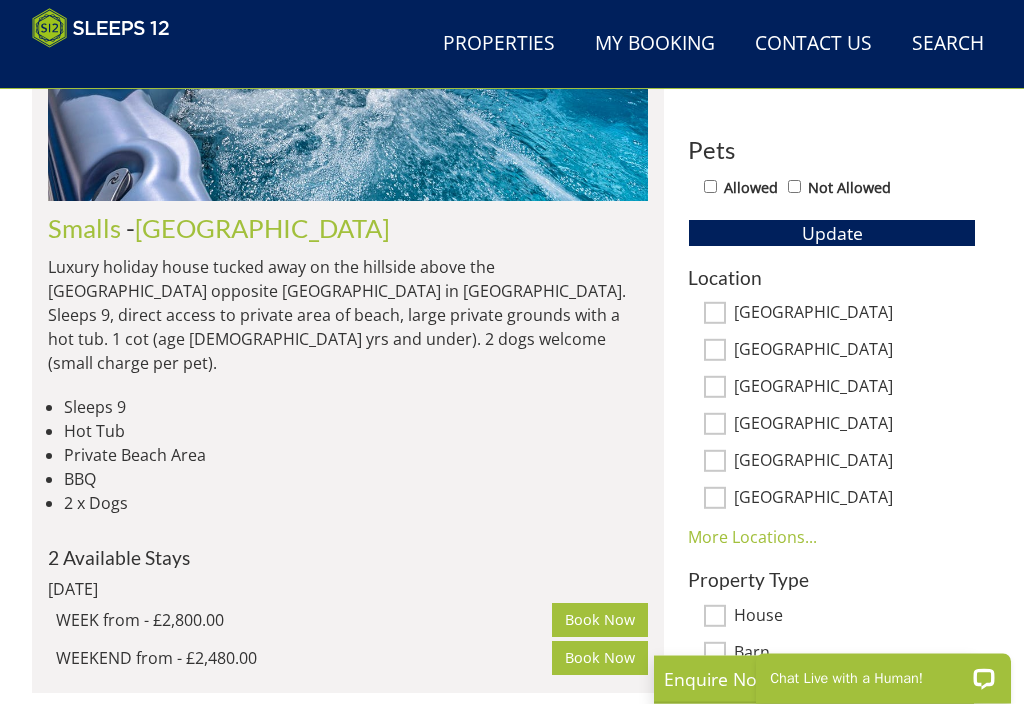 click on "[GEOGRAPHIC_DATA]" at bounding box center [715, 462] 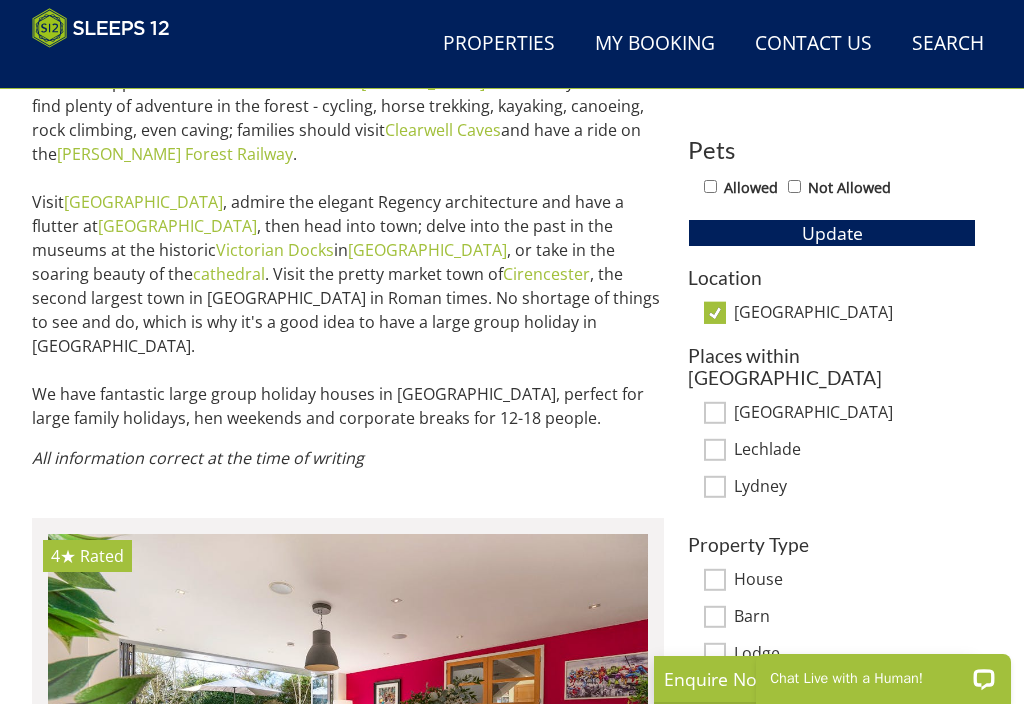 scroll, scrollTop: 1009, scrollLeft: 0, axis: vertical 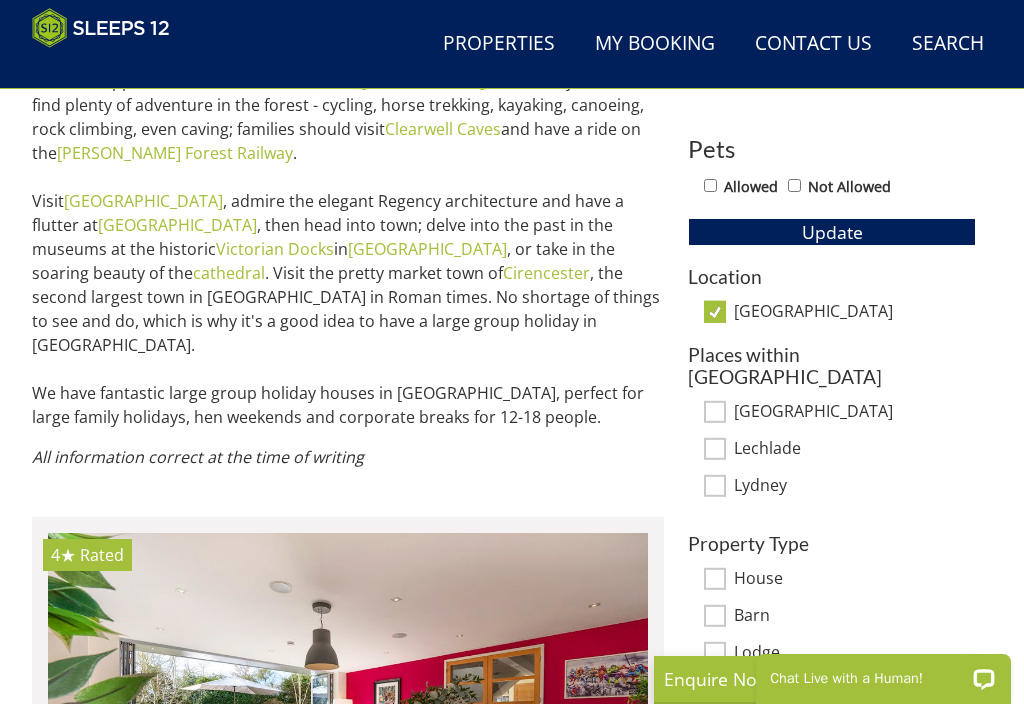 click on "Places within Gloucestershire
Cheltenham
Lechlade
Lydney" at bounding box center [832, 420] 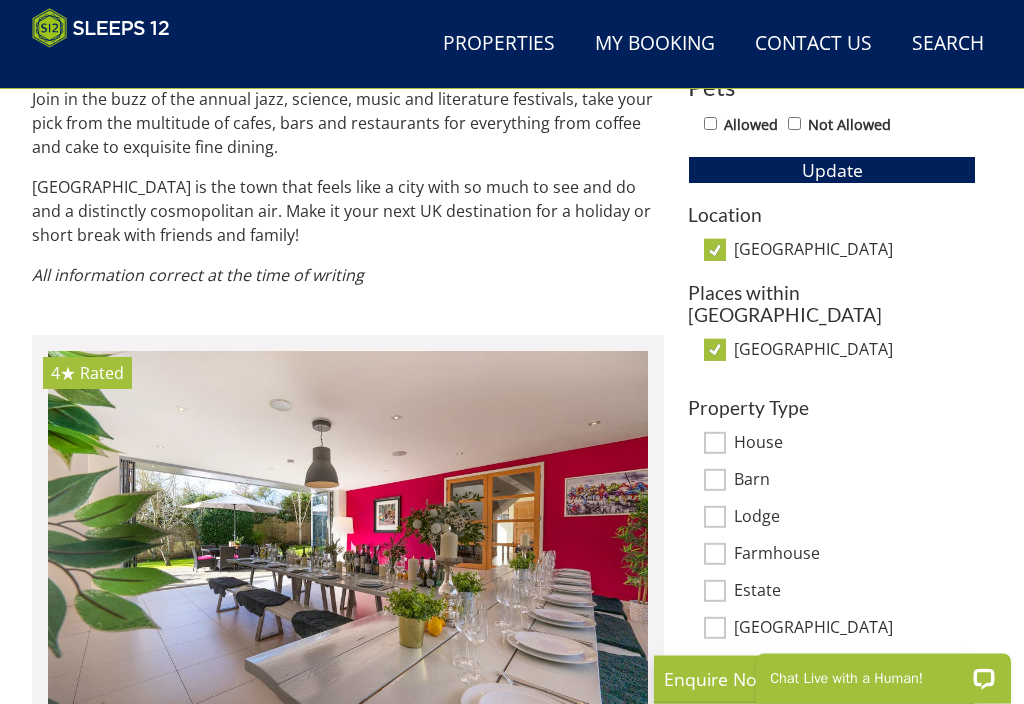scroll, scrollTop: 1075, scrollLeft: 0, axis: vertical 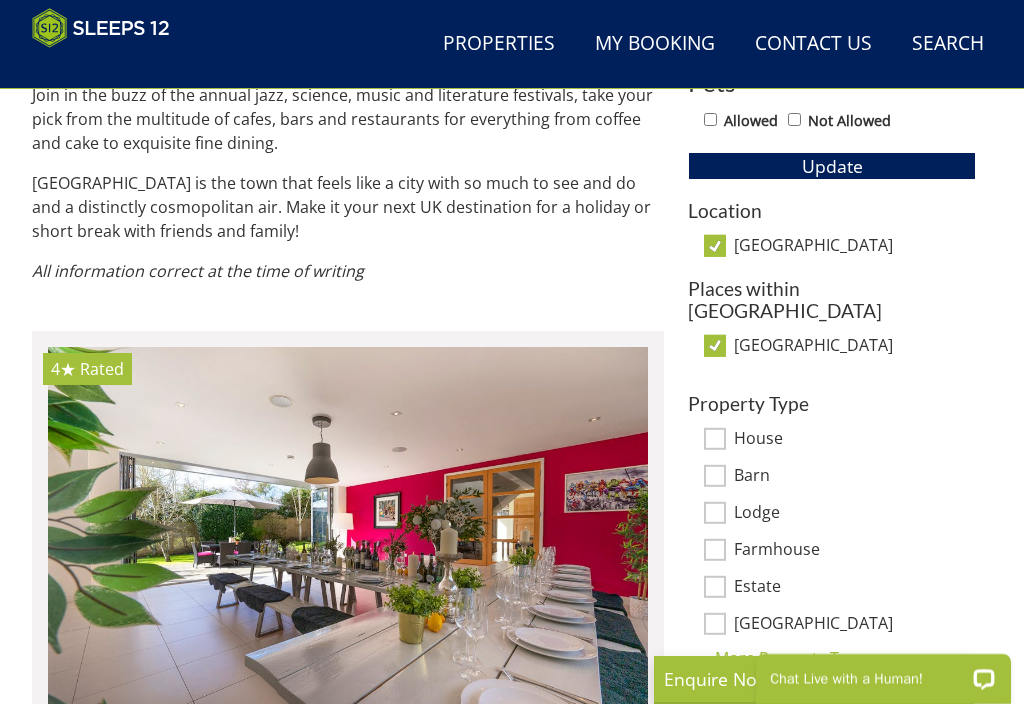 click on "House" at bounding box center (715, 439) 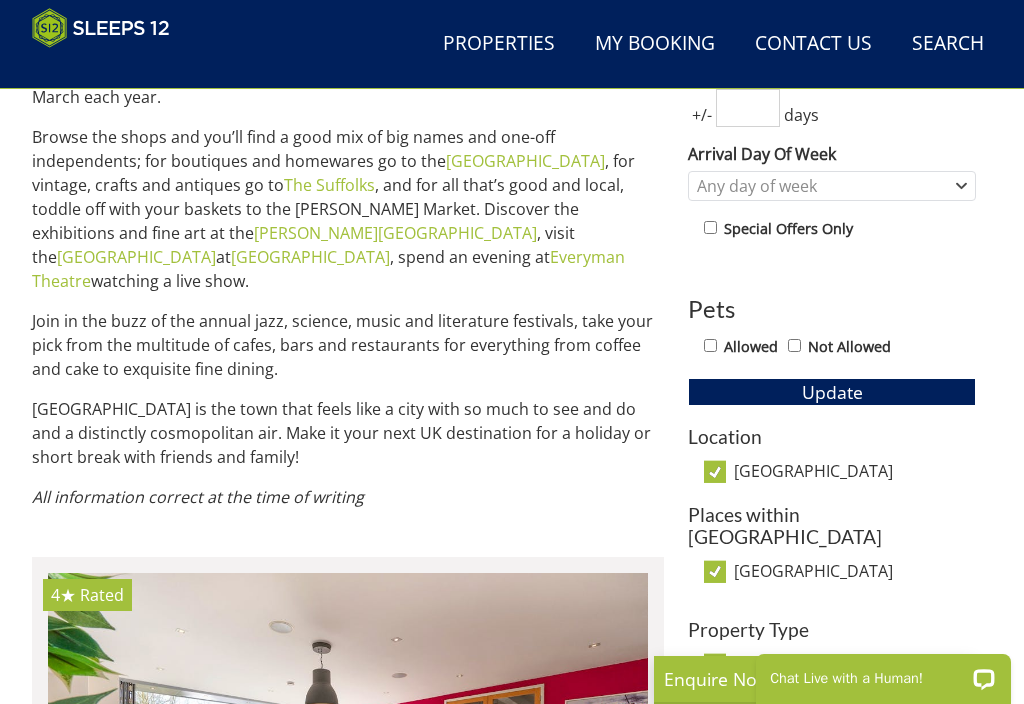 scroll, scrollTop: 848, scrollLeft: 0, axis: vertical 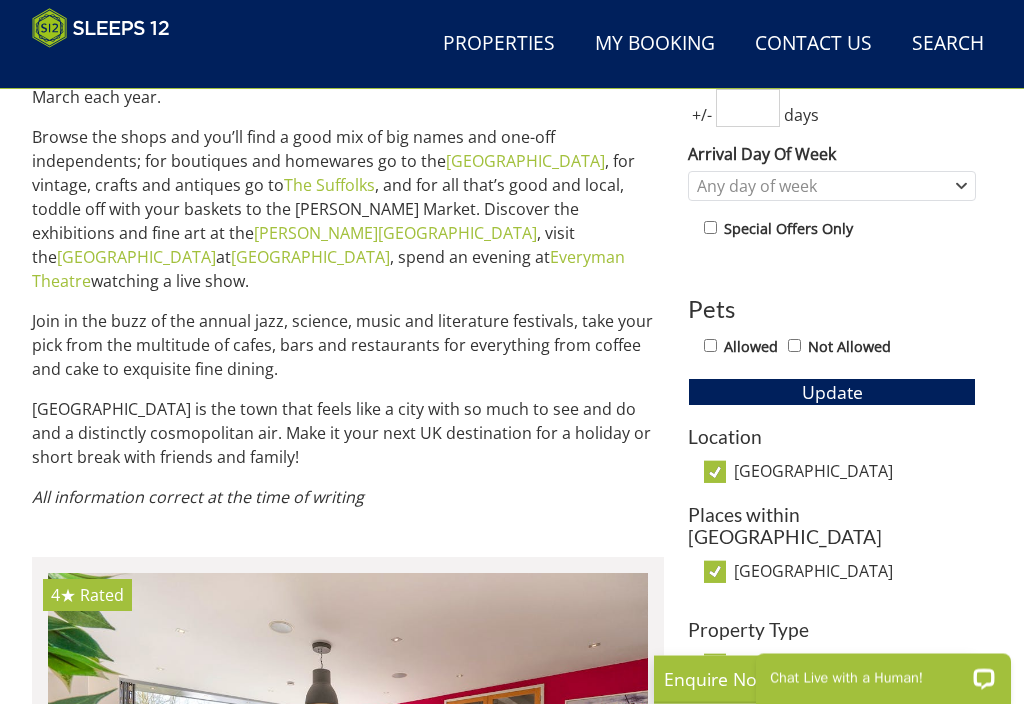 click on "Allowed" at bounding box center [710, 346] 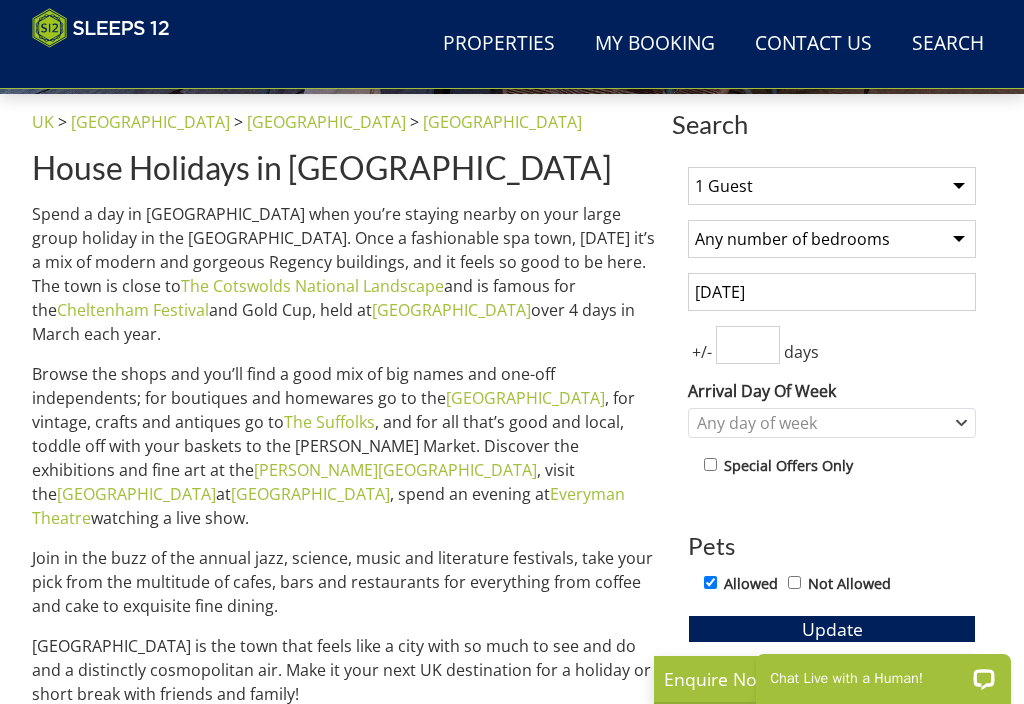scroll, scrollTop: 594, scrollLeft: 0, axis: vertical 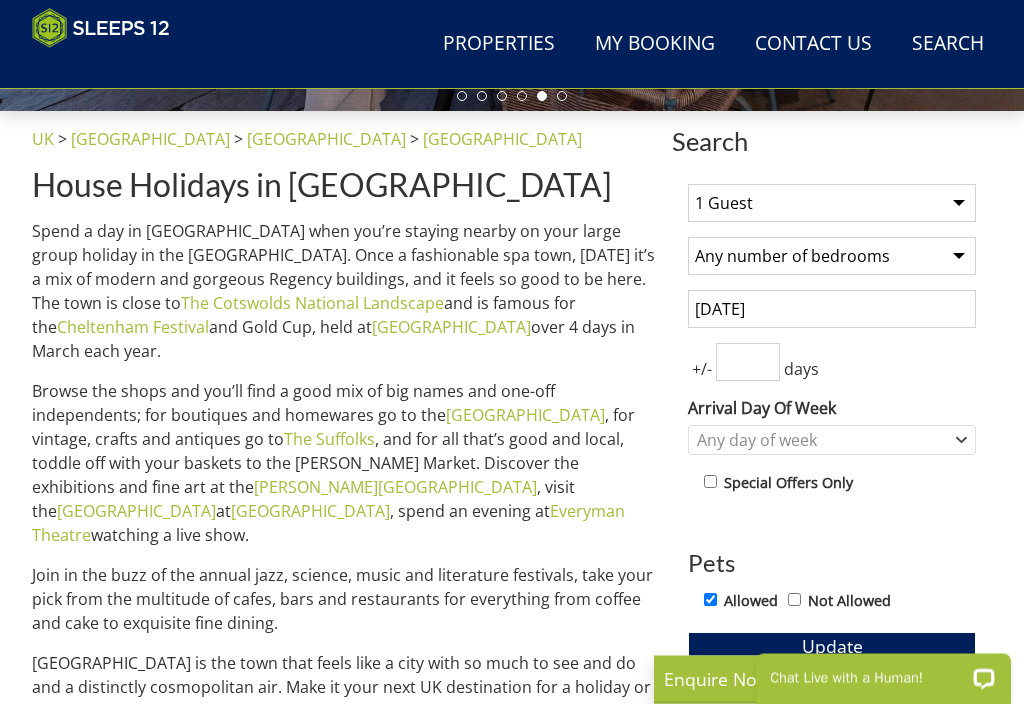 click on "1 Guest
2 Guests
3 Guests
4 Guests
5 Guests
6 Guests
7 Guests
8 Guests
9 Guests
10 Guests
11 Guests
12 Guests
13 Guests
14 Guests
15 Guests
16 Guests
17 Guests
18 Guests
19 Guests
20 Guests
21 Guests
22 Guests
23 Guests
24 Guests
25 Guests
26 Guests
27 Guests
28 Guests
29 Guests
30 Guests
31 Guests
32 Guests" at bounding box center (832, 204) 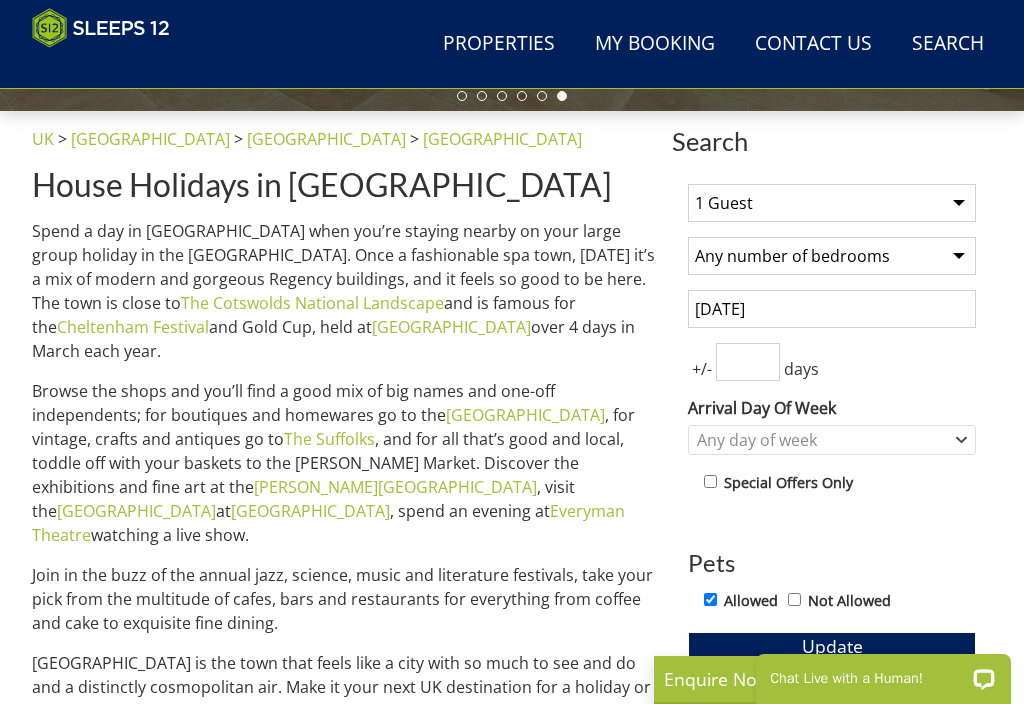 select on "12" 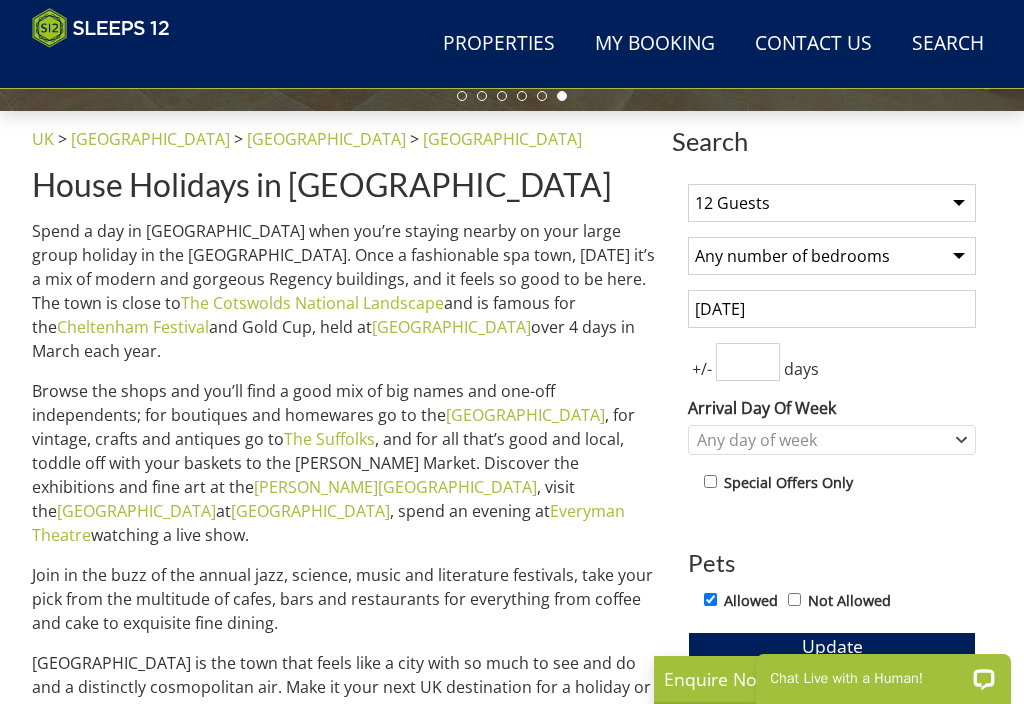 click on "Any number of bedrooms
4 Bedrooms
5 Bedrooms
6 Bedrooms
7 Bedrooms
8 Bedrooms
9 Bedrooms
10 Bedrooms
11 Bedrooms
12 Bedrooms
13 Bedrooms
14 Bedrooms
15 Bedrooms
16 Bedrooms" at bounding box center [832, 256] 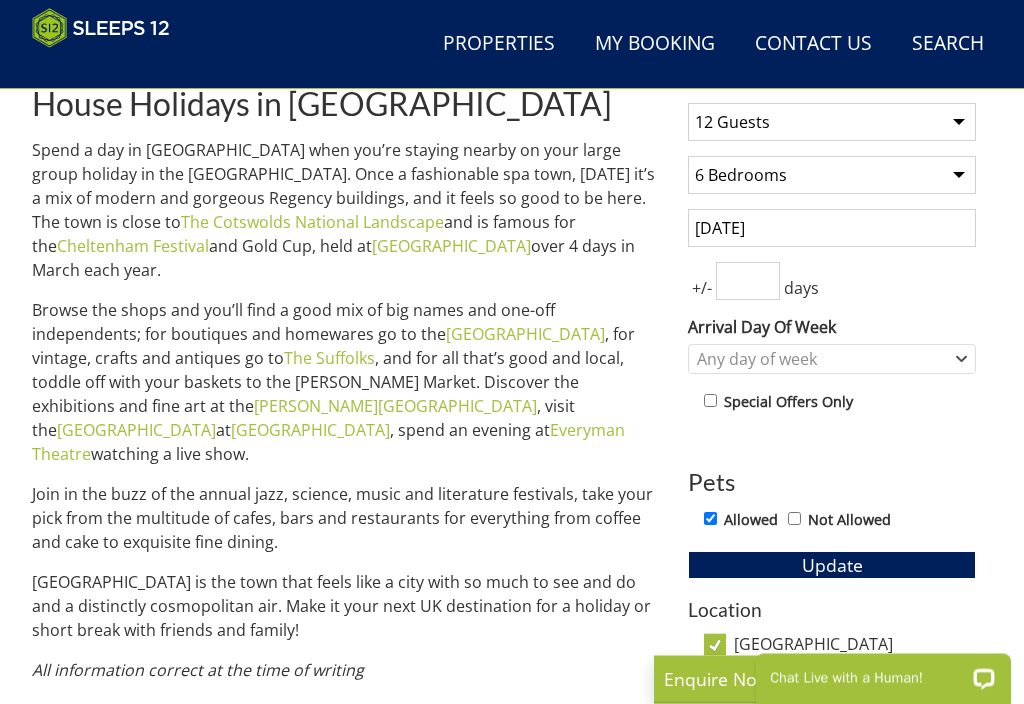 scroll, scrollTop: 666, scrollLeft: 0, axis: vertical 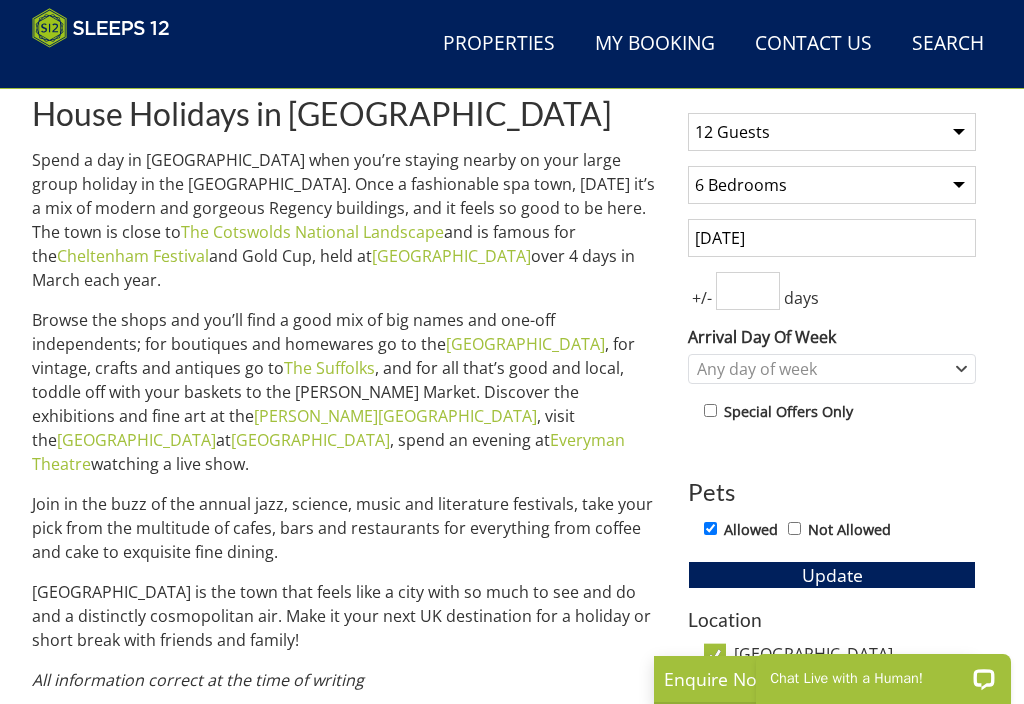 click on "20/02/2026" at bounding box center (832, 238) 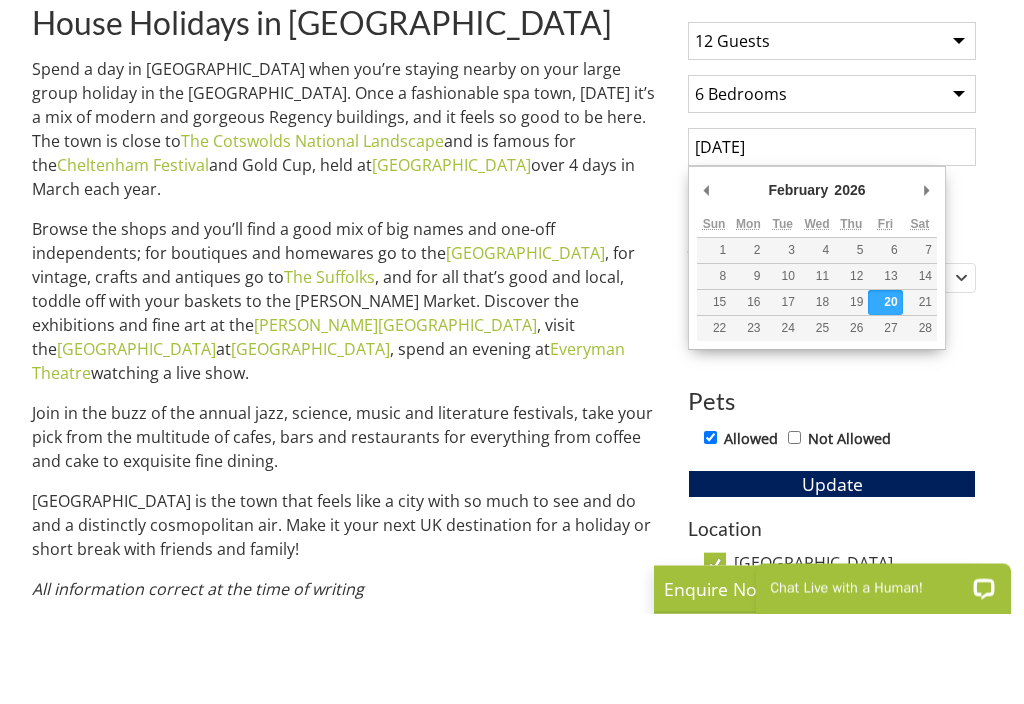 type on "13/02/2026" 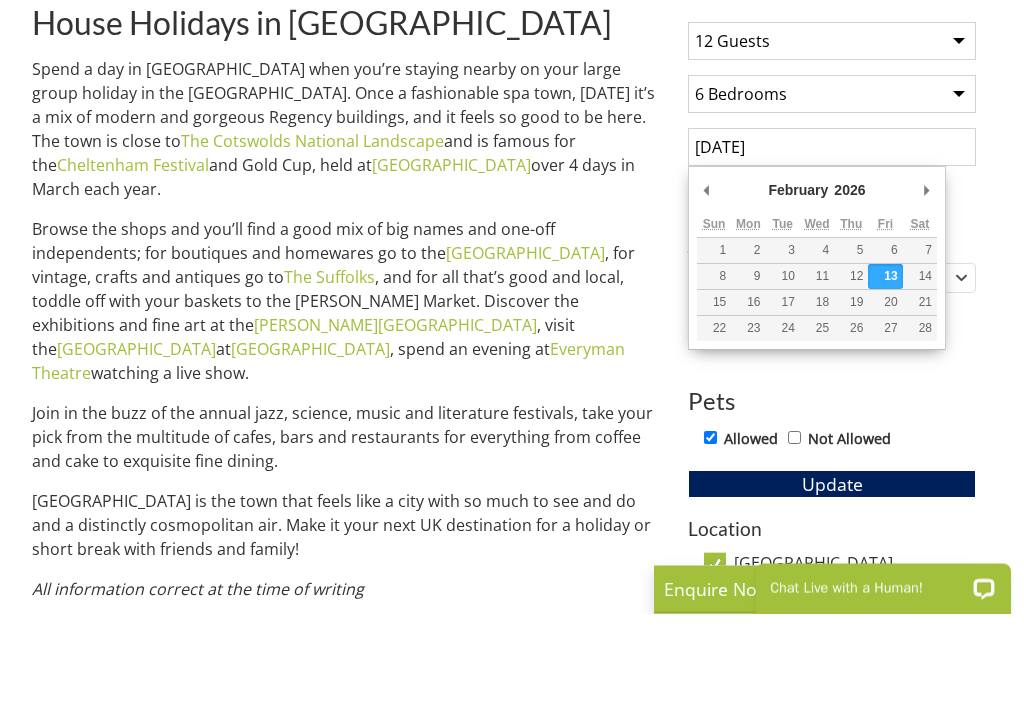 scroll, scrollTop: 757, scrollLeft: 0, axis: vertical 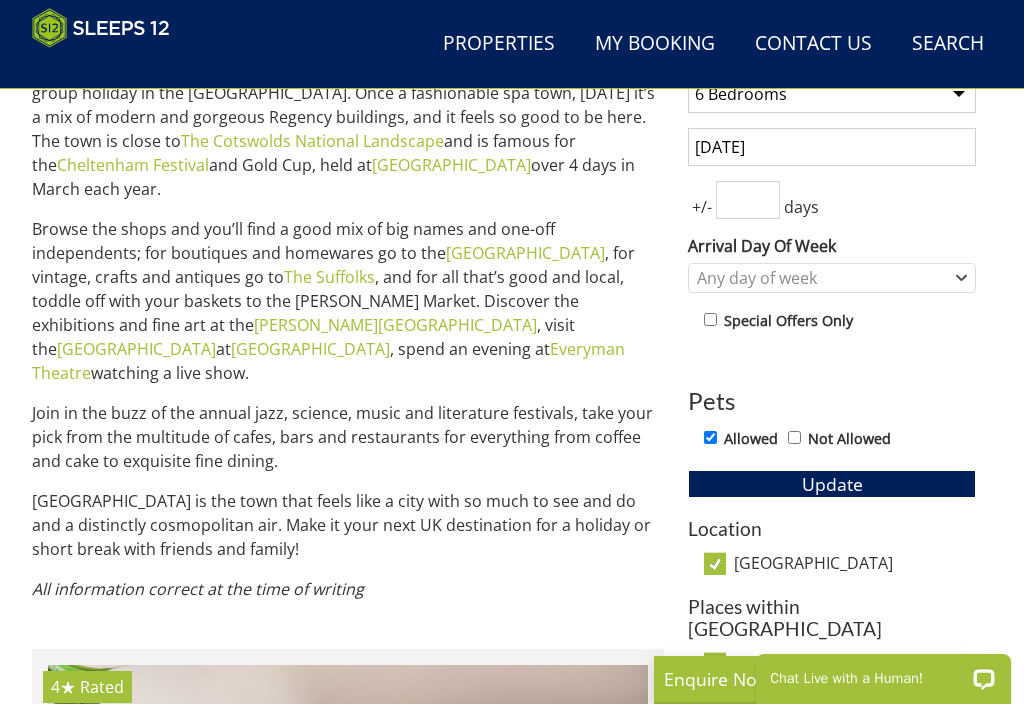 click at bounding box center (748, 200) 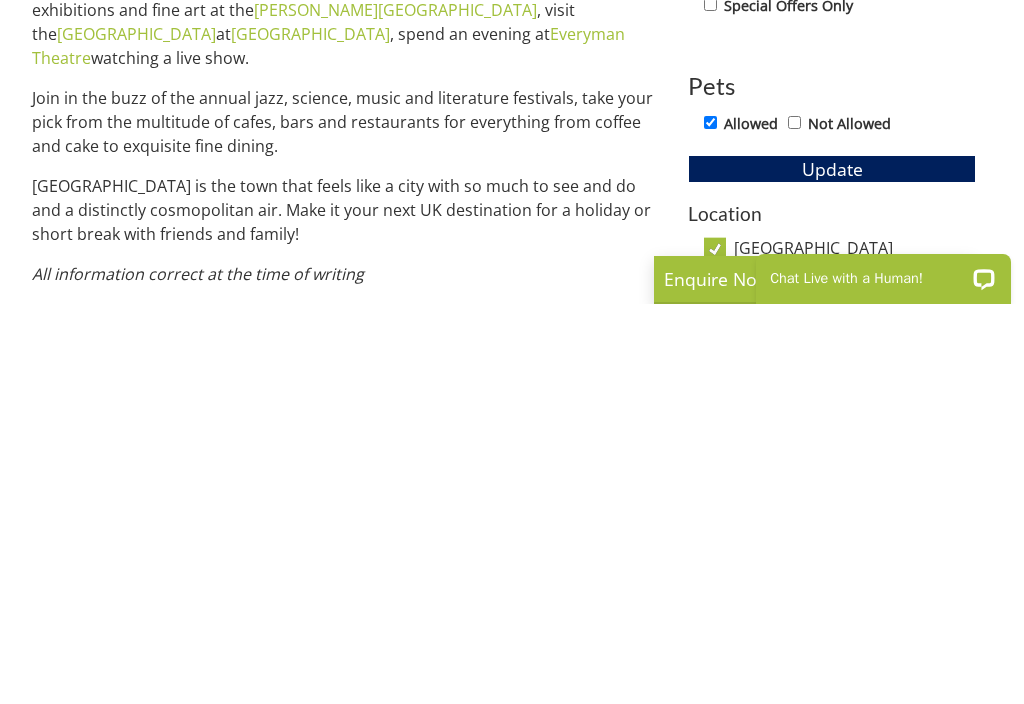 scroll, scrollTop: 732, scrollLeft: 0, axis: vertical 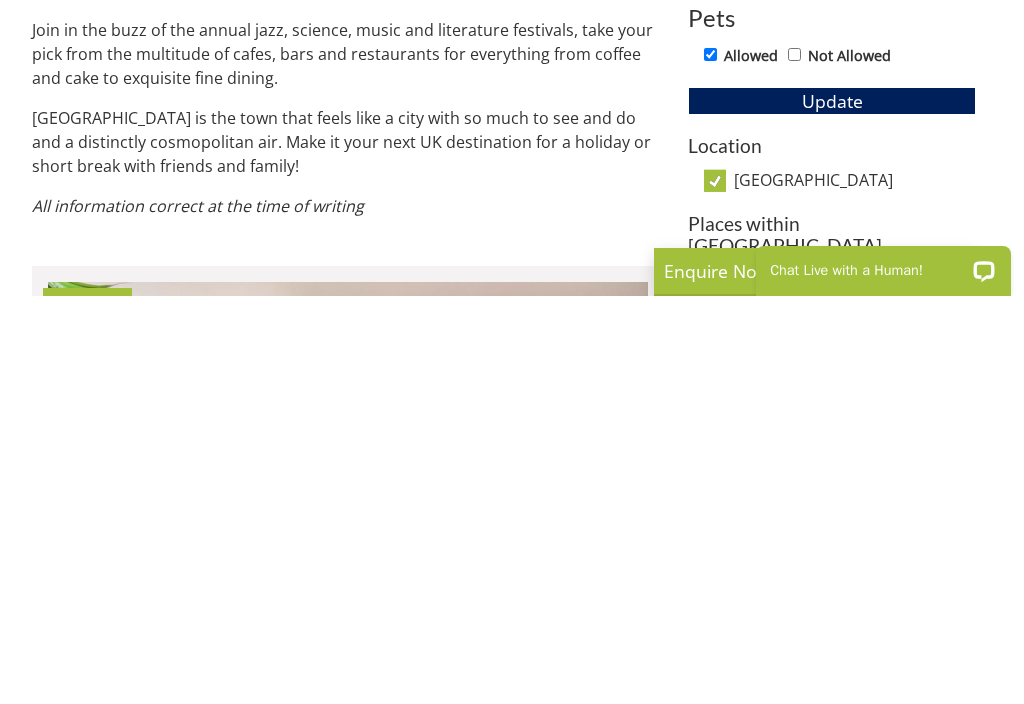 type on "7" 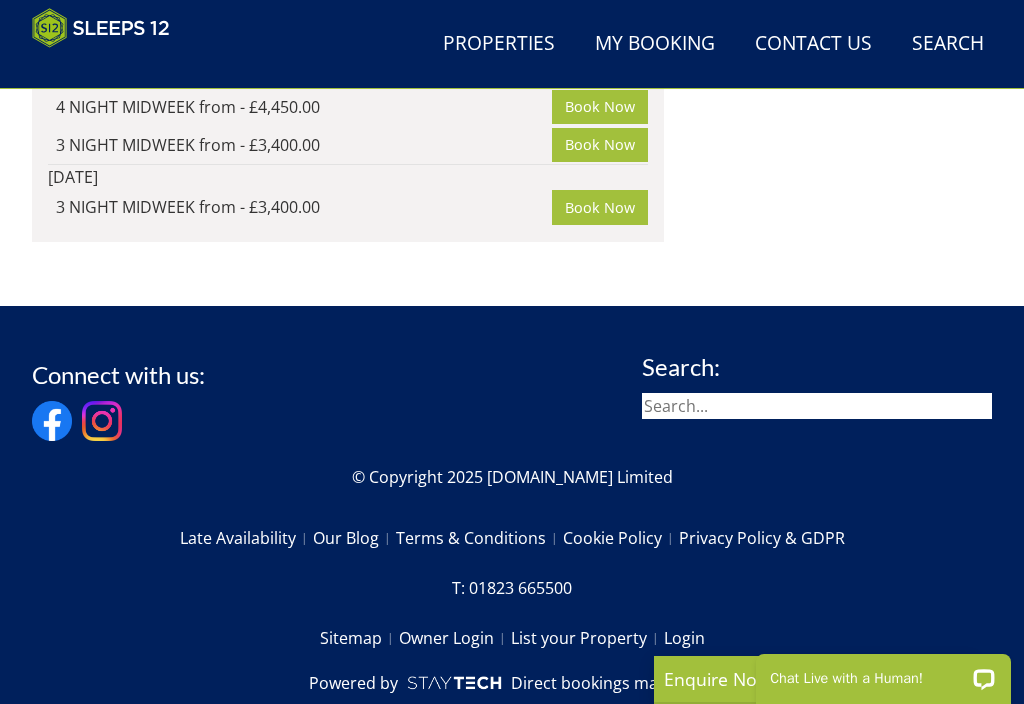 scroll, scrollTop: 2384, scrollLeft: 0, axis: vertical 